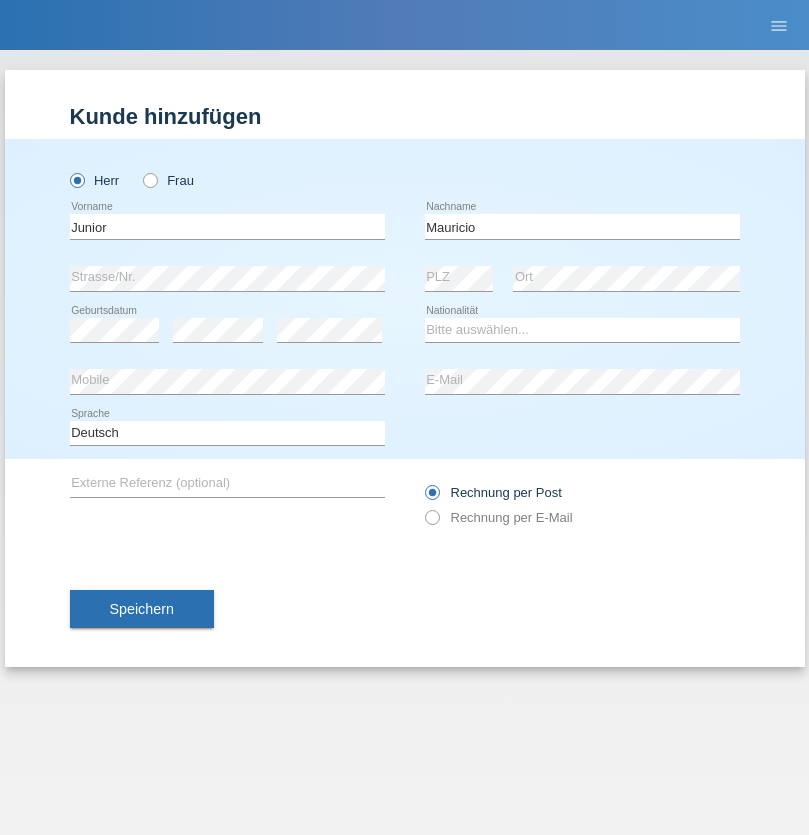 scroll, scrollTop: 0, scrollLeft: 0, axis: both 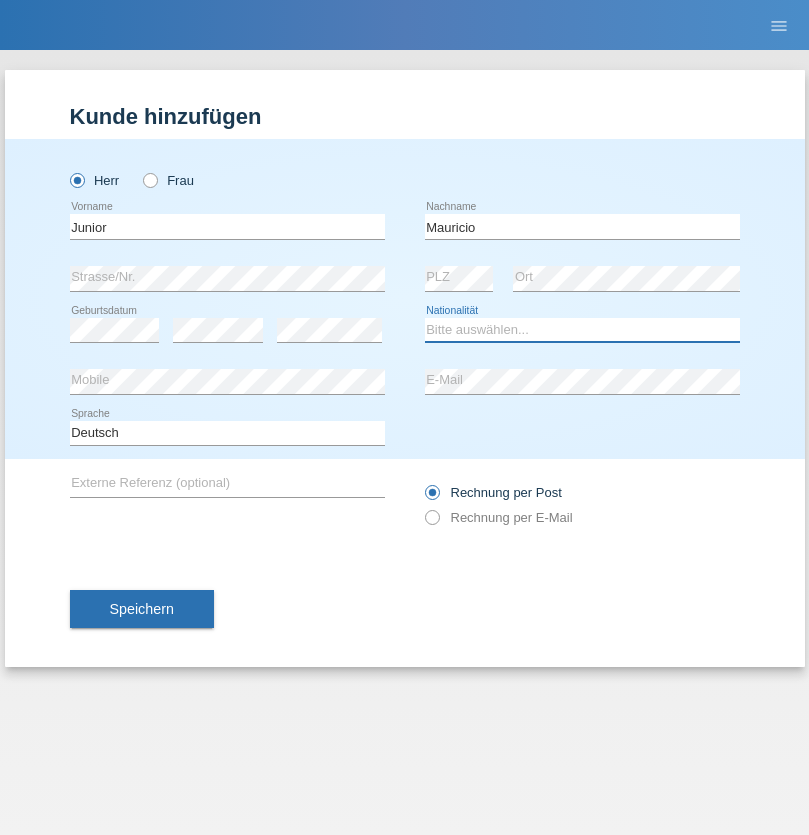 select on "CH" 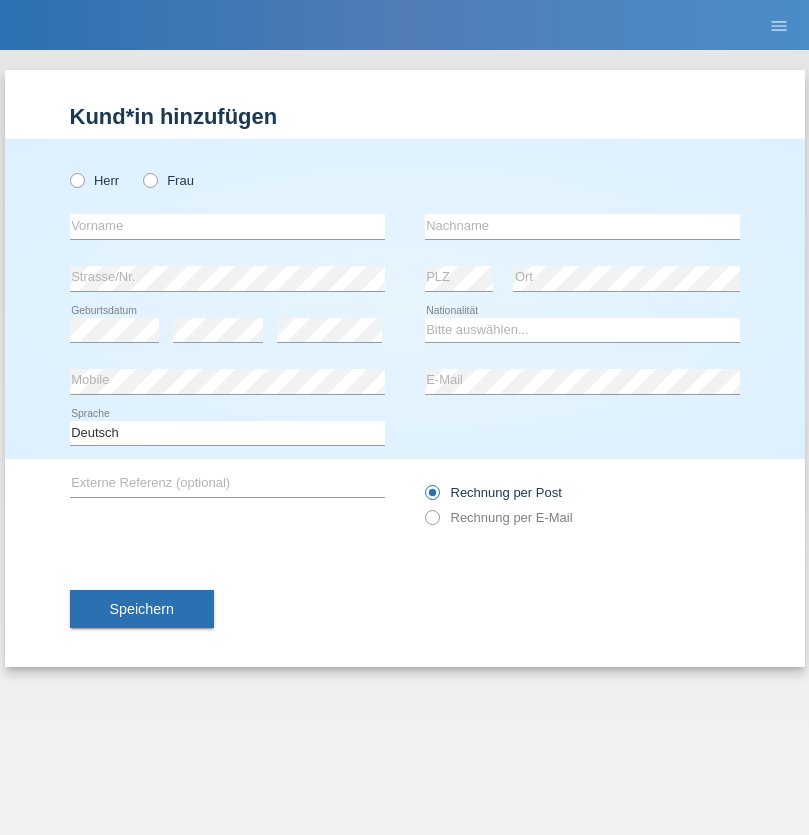 scroll, scrollTop: 0, scrollLeft: 0, axis: both 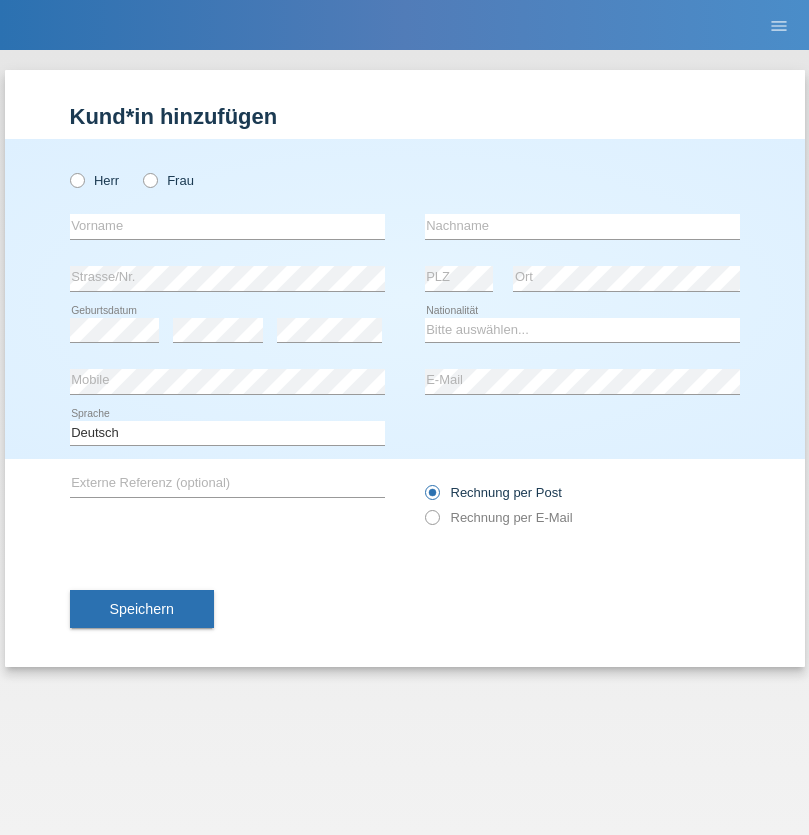radio on "true" 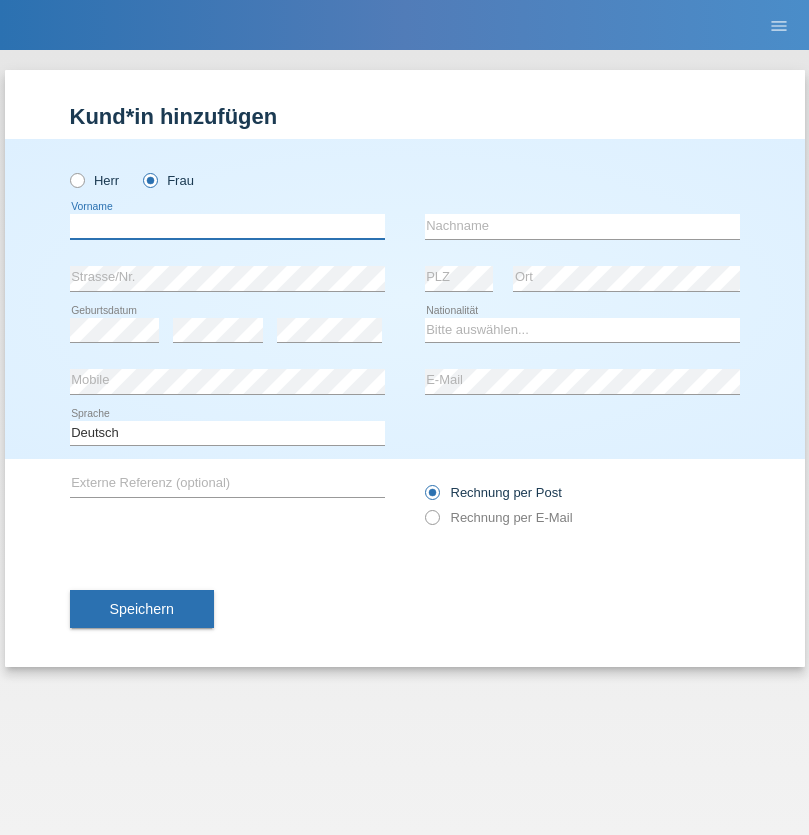 click at bounding box center [227, 226] 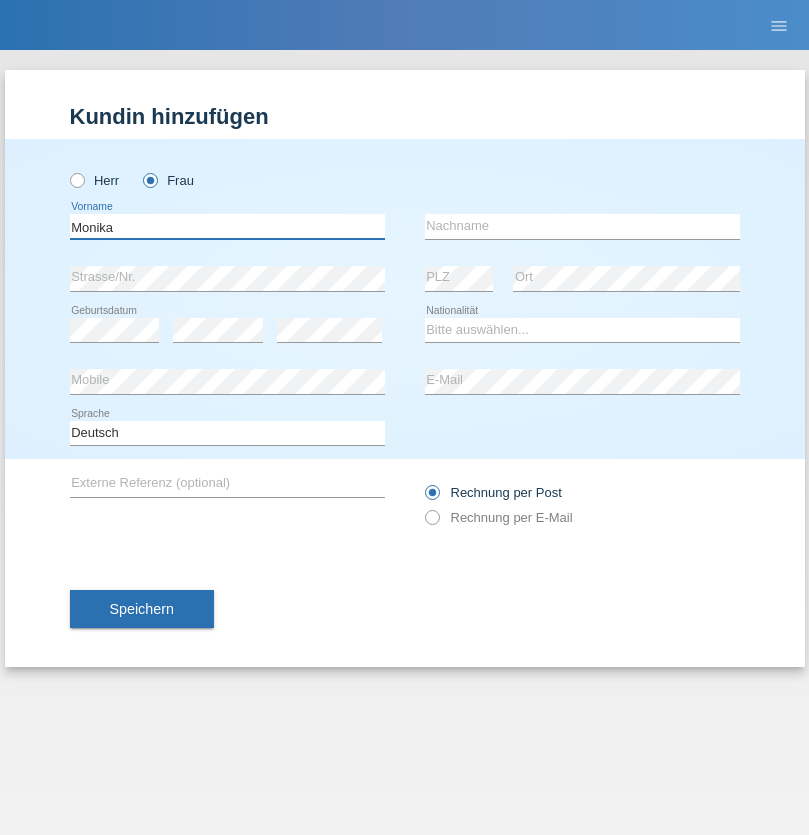 type on "Monika" 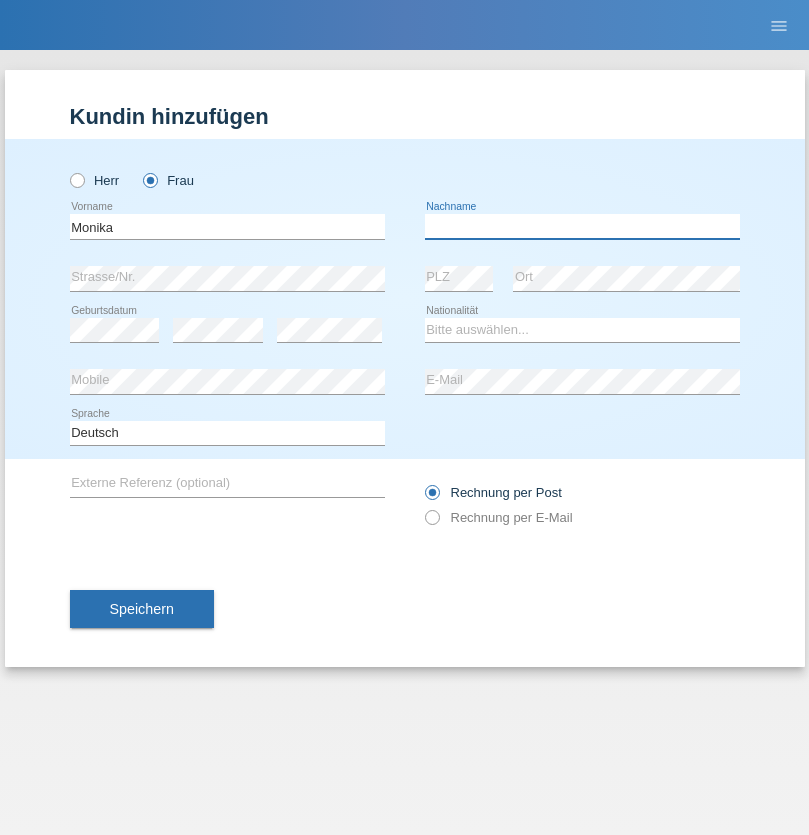 click at bounding box center (582, 226) 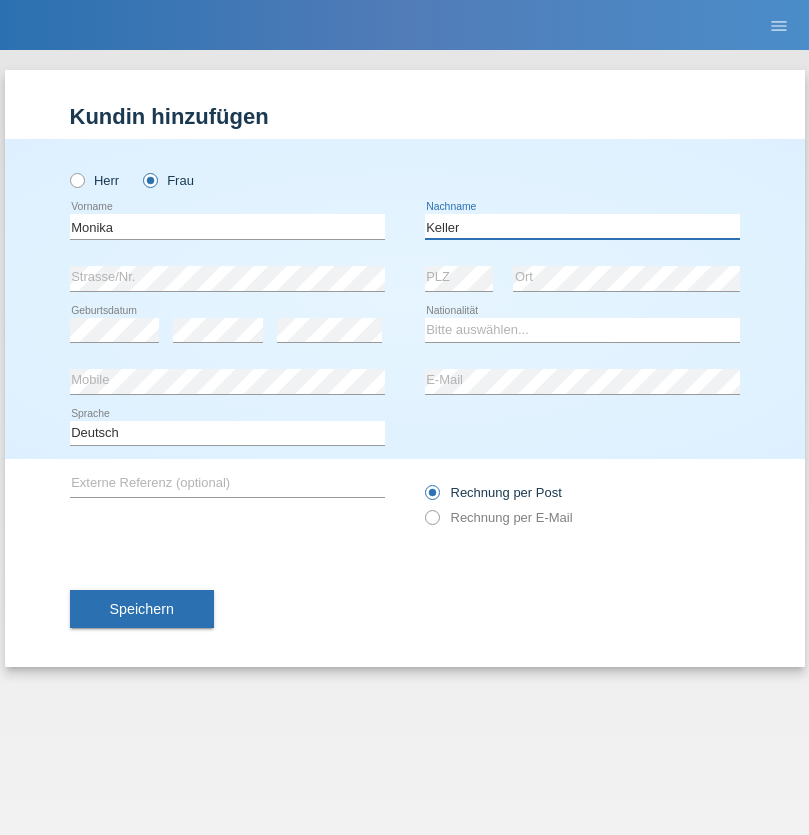 type on "Keller" 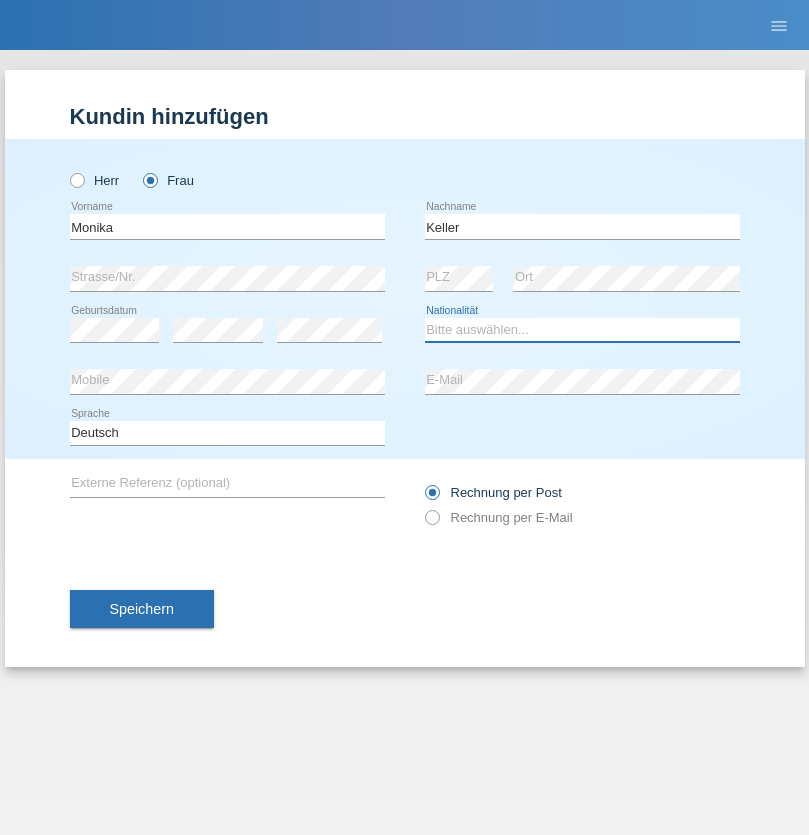 select on "CH" 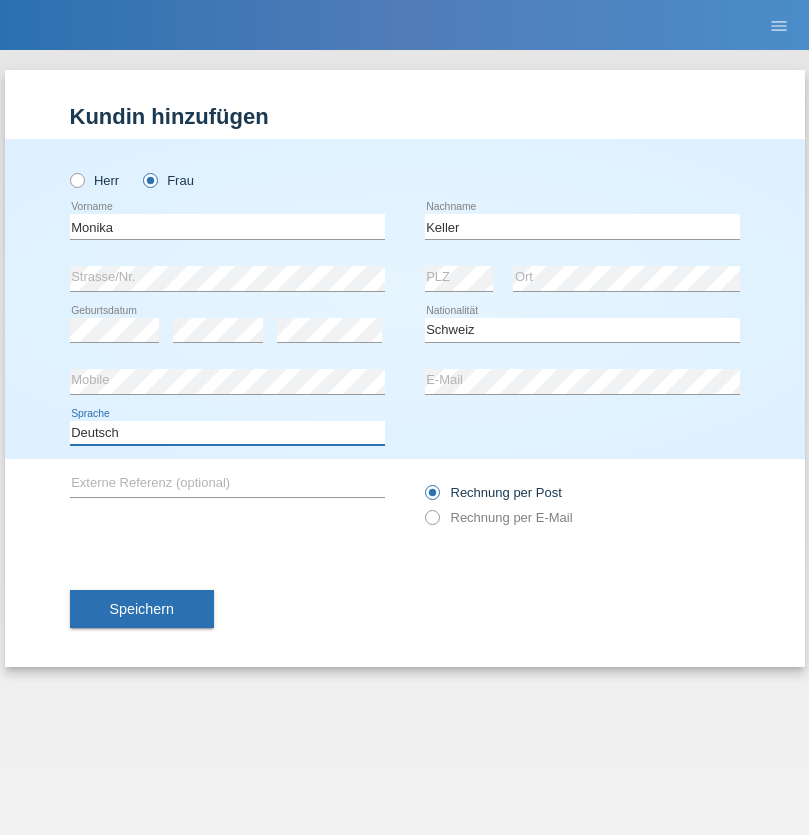 select on "en" 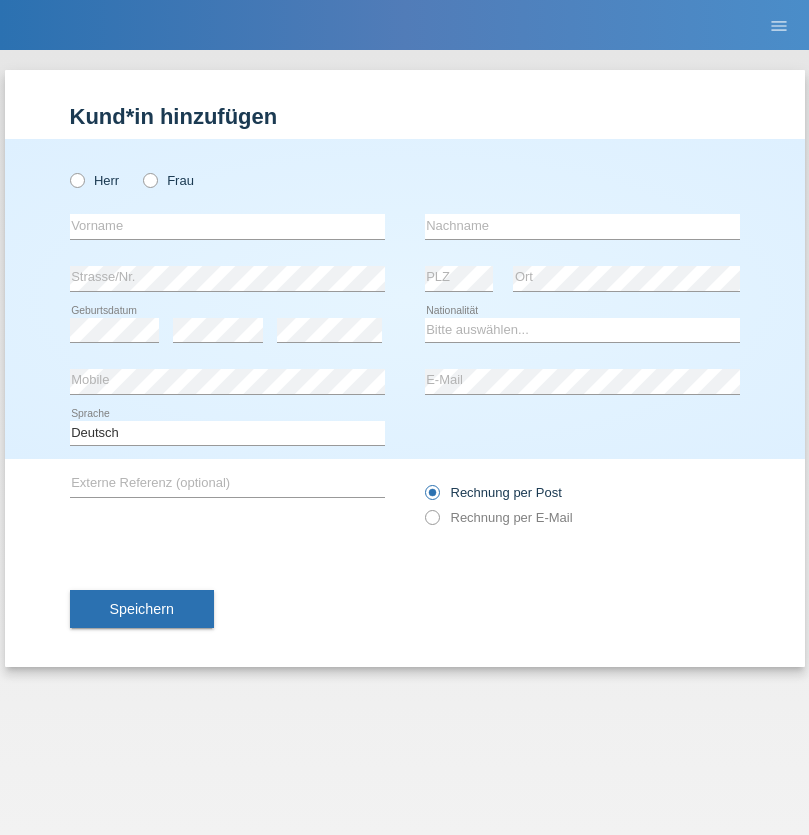scroll, scrollTop: 0, scrollLeft: 0, axis: both 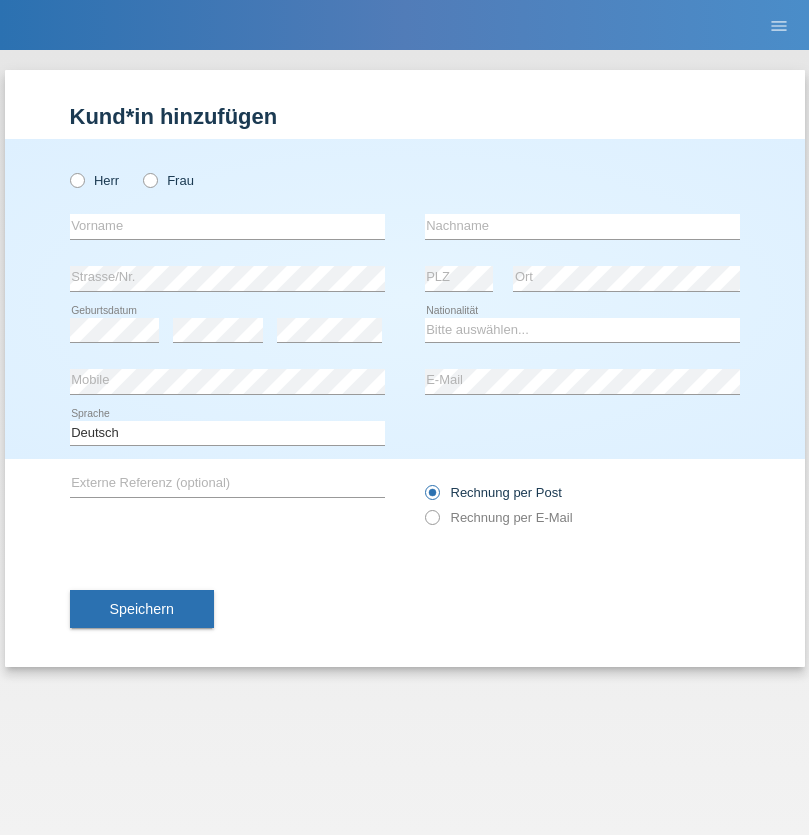 radio on "true" 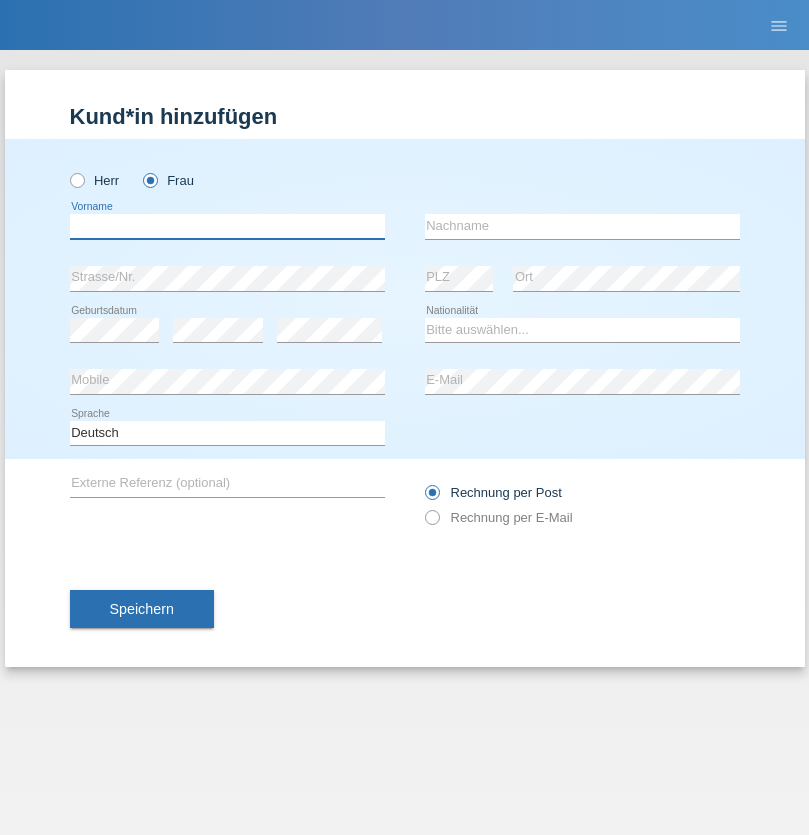 click at bounding box center [227, 226] 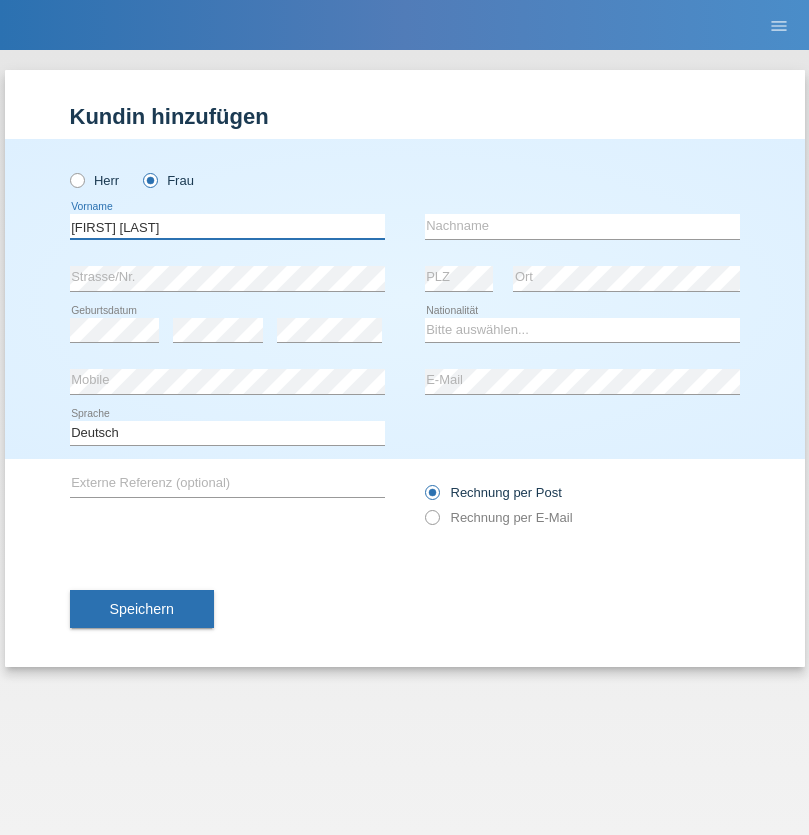 type on "Maria Fernanda" 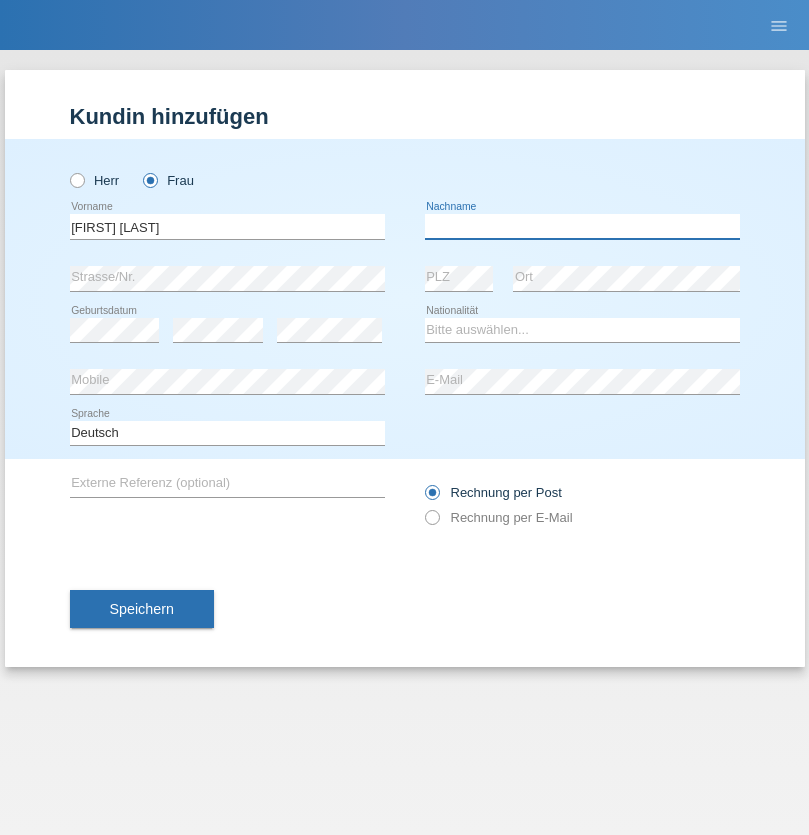 click at bounding box center (582, 226) 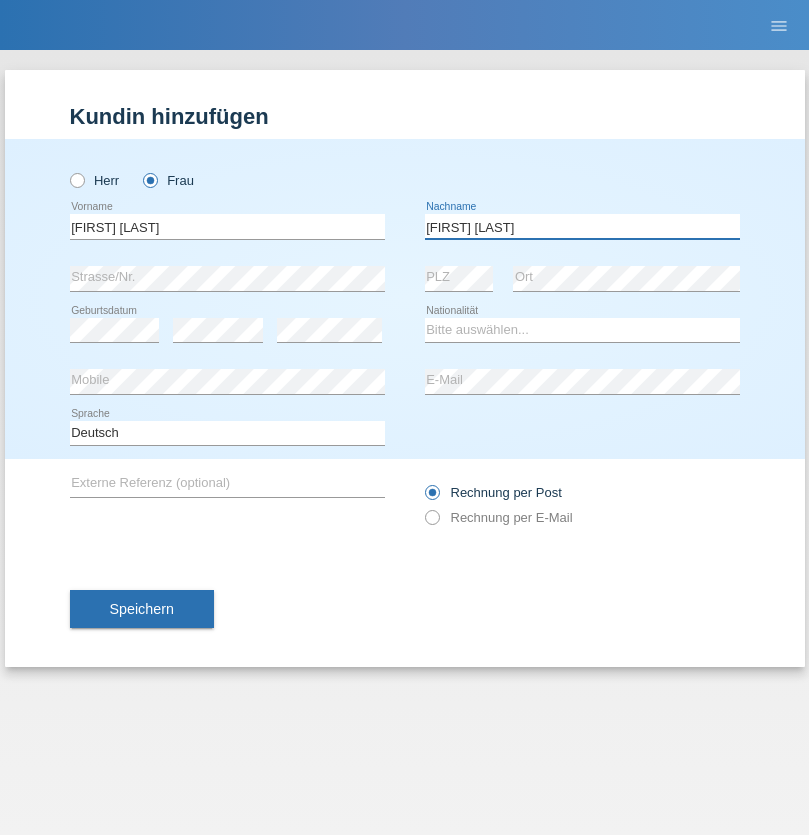 type on "Knusel Campillo" 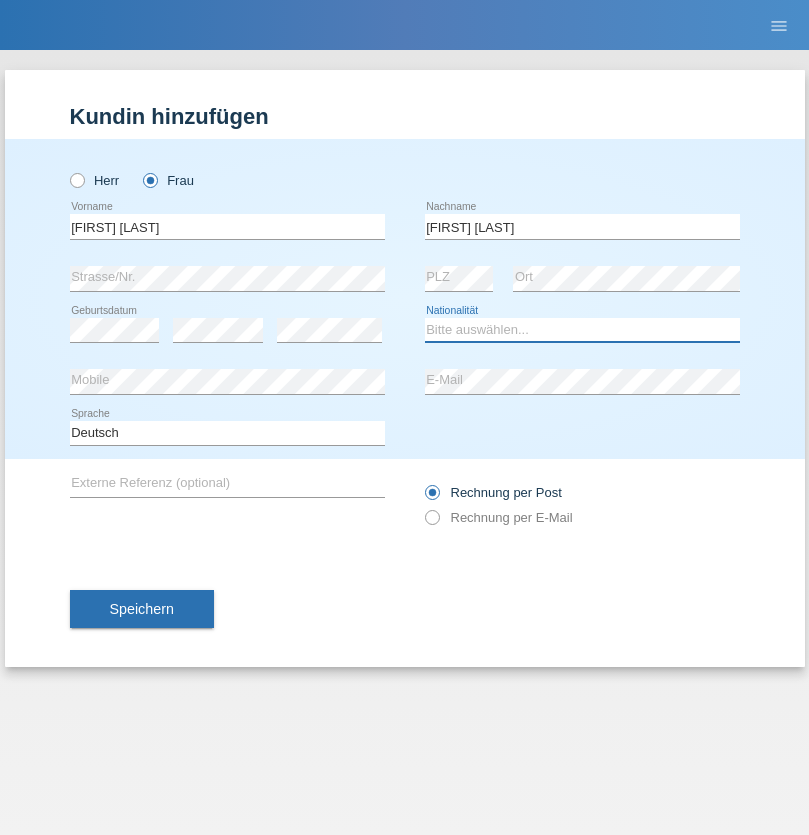 select on "CH" 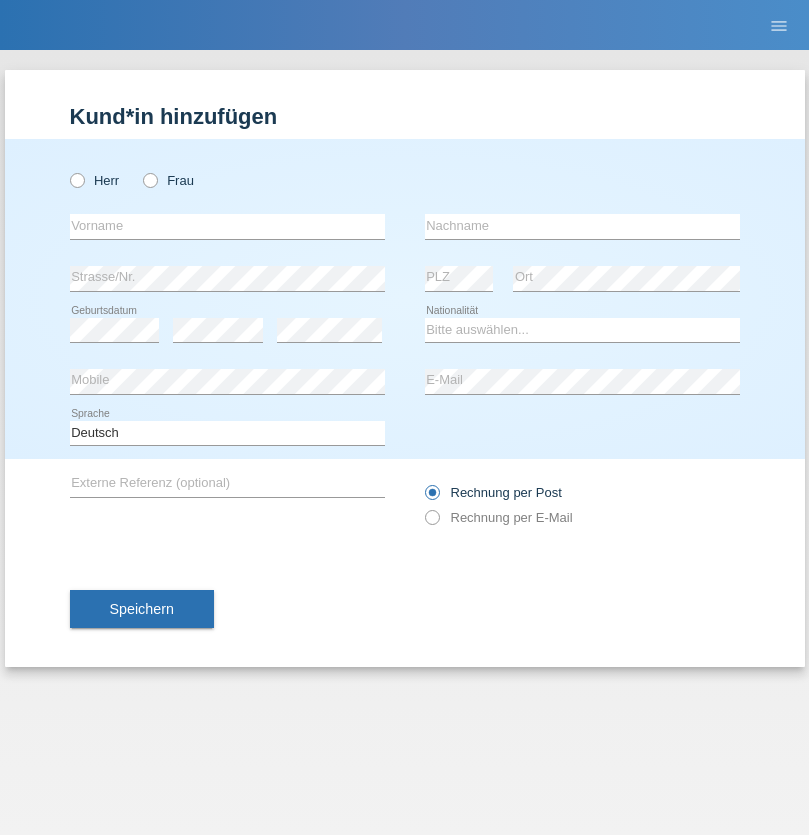 scroll, scrollTop: 0, scrollLeft: 0, axis: both 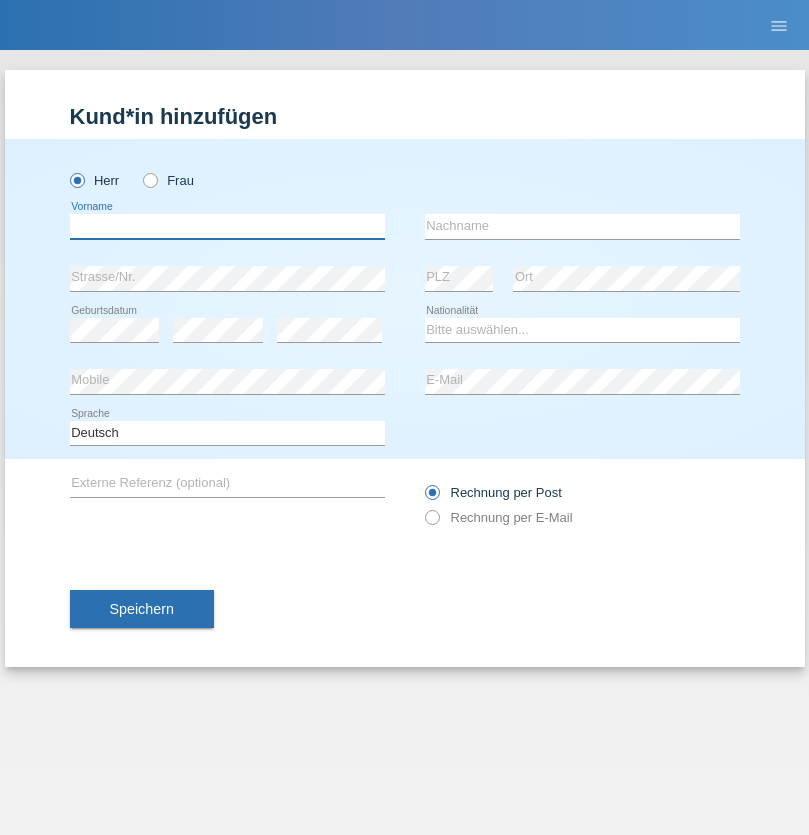 click at bounding box center [227, 226] 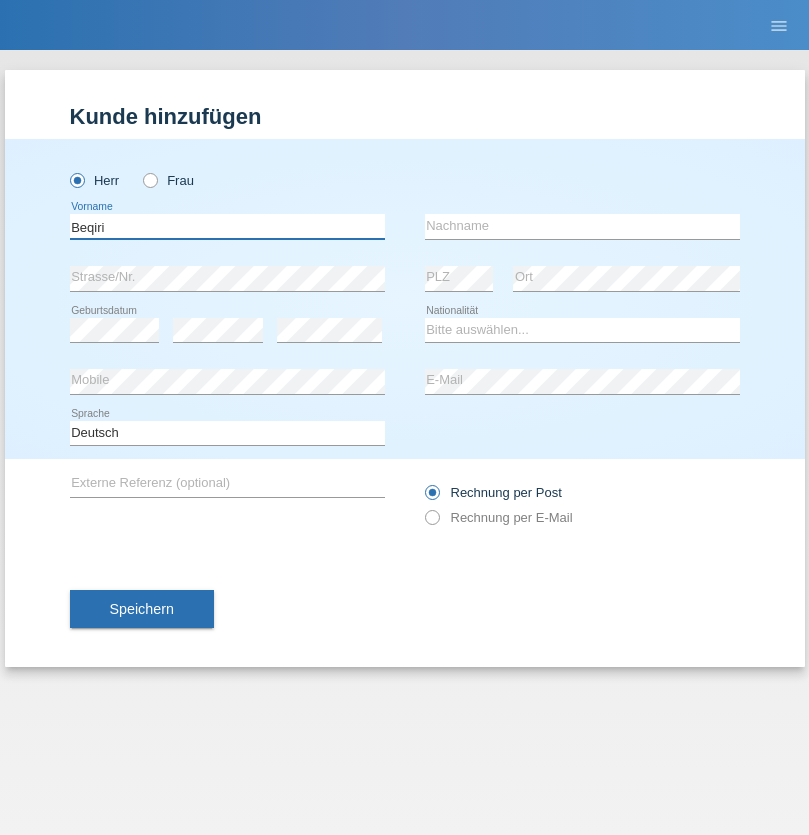type on "Beqiri" 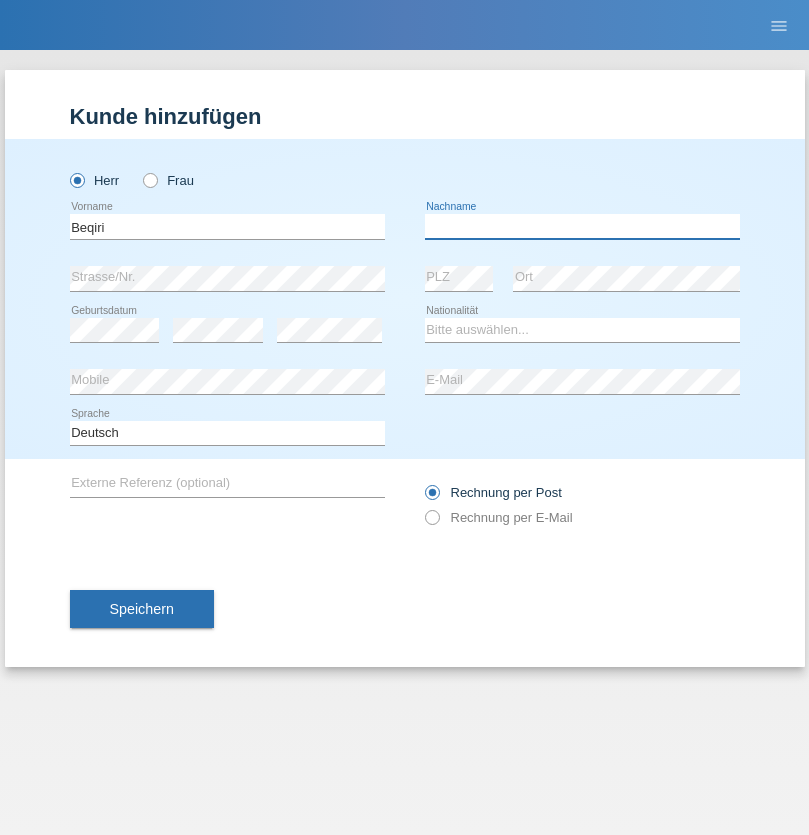 click at bounding box center [582, 226] 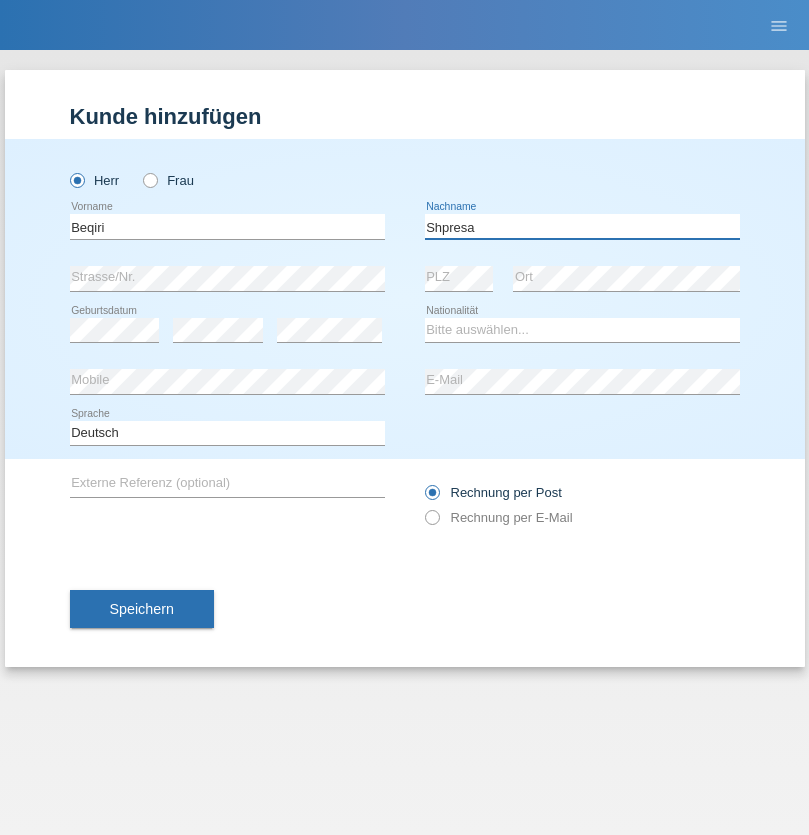 type on "Shpresa" 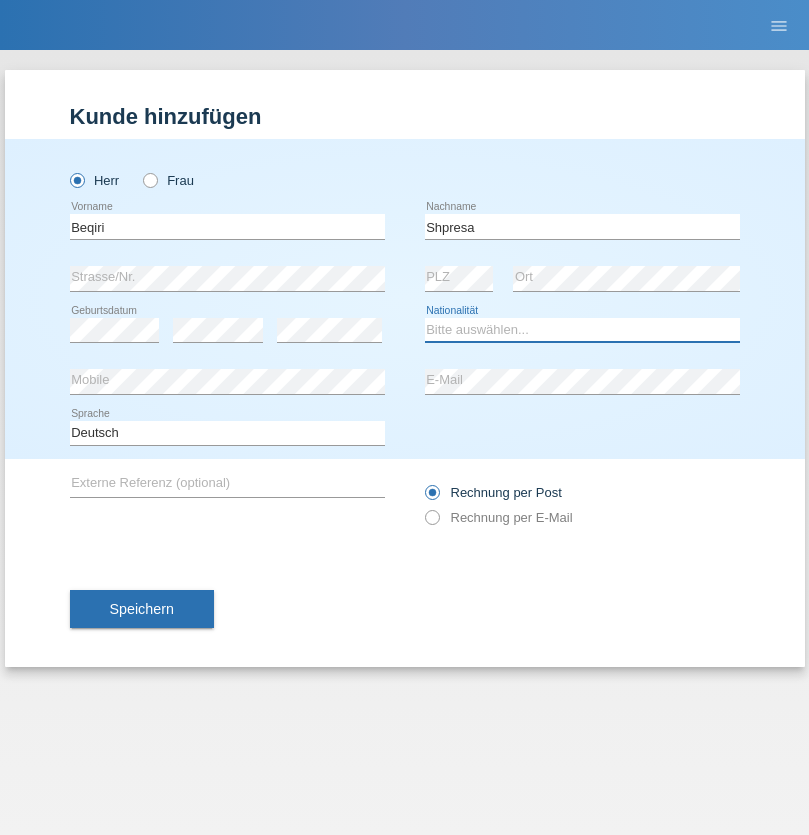 select on "XK" 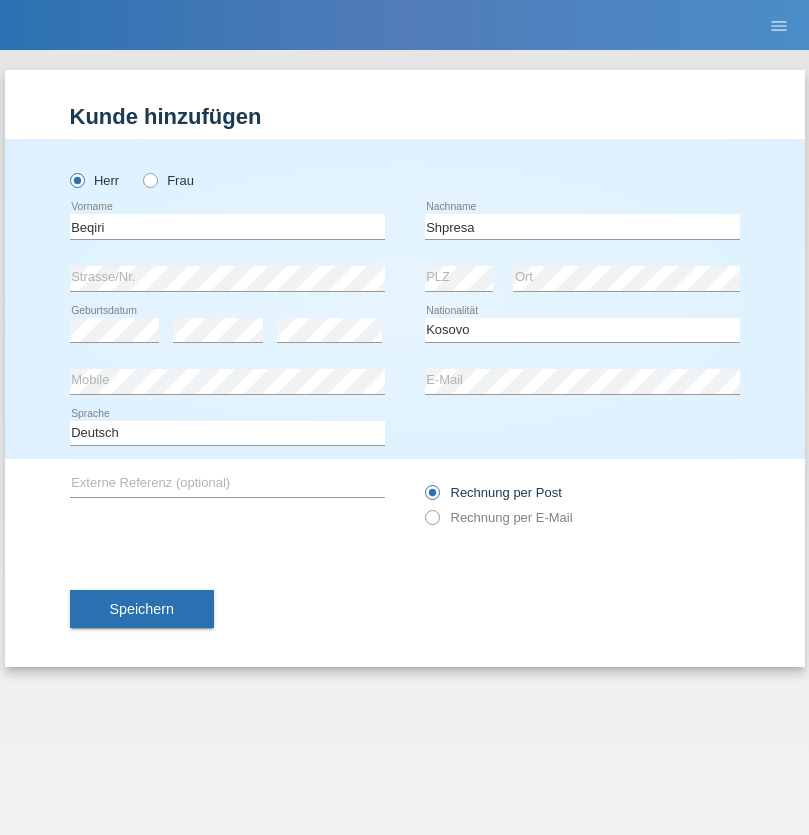 select on "C" 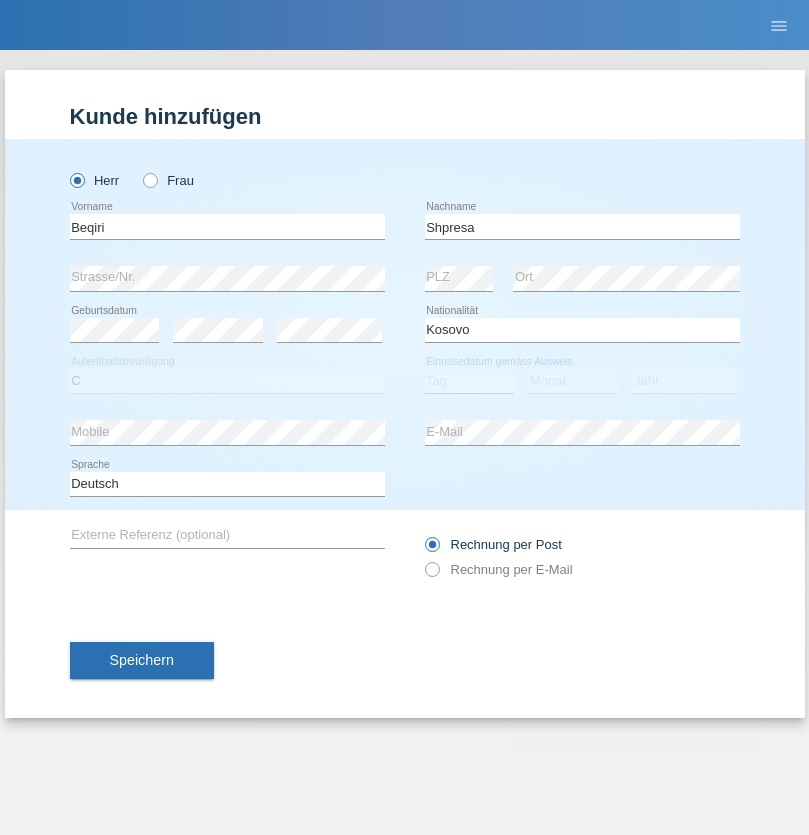 select on "08" 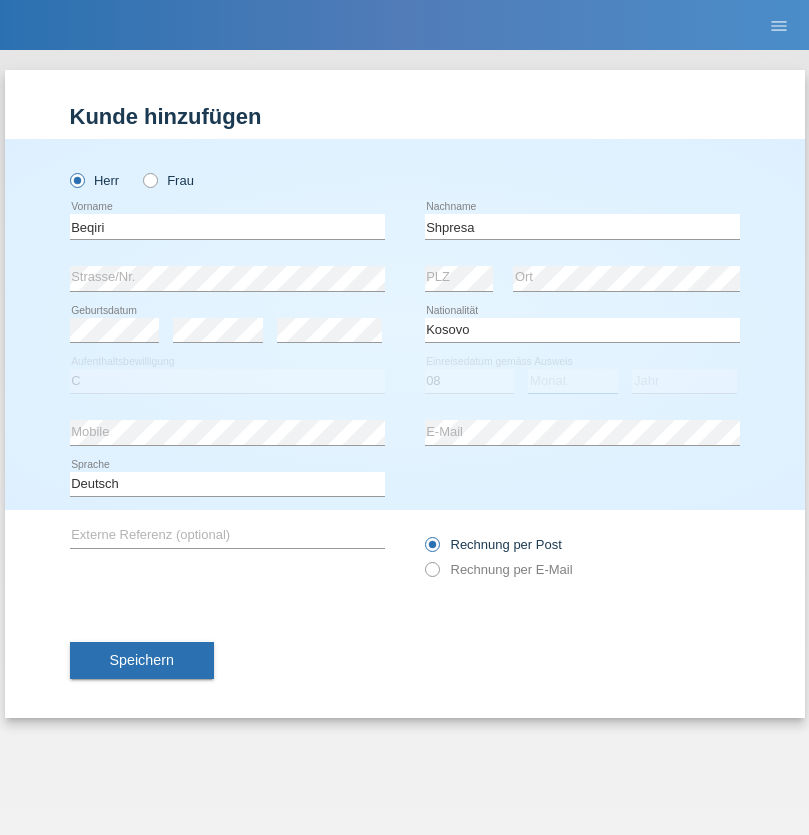 select on "02" 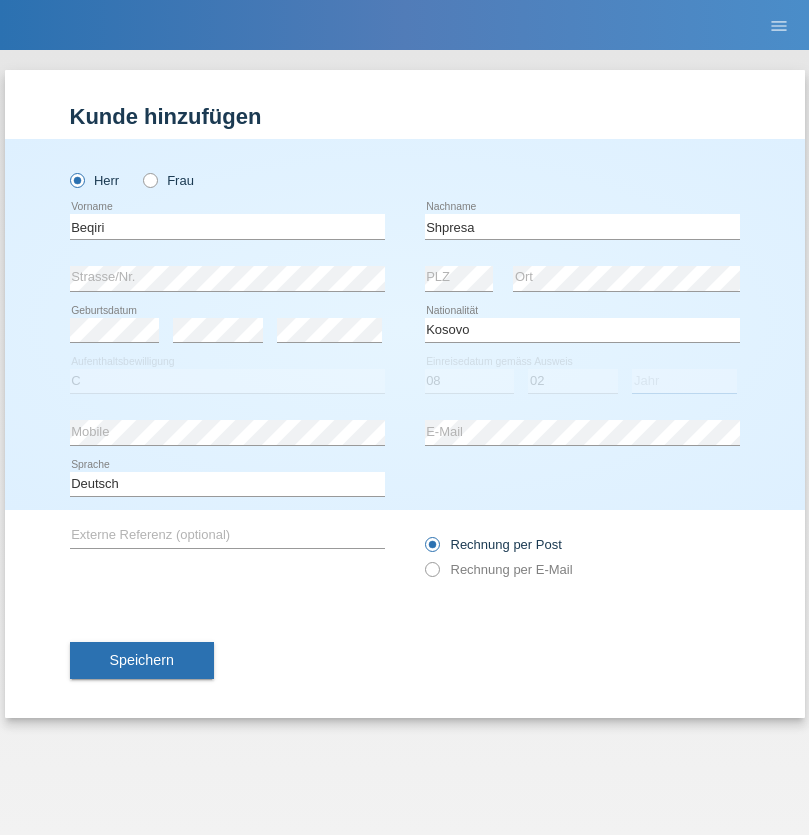 select on "1979" 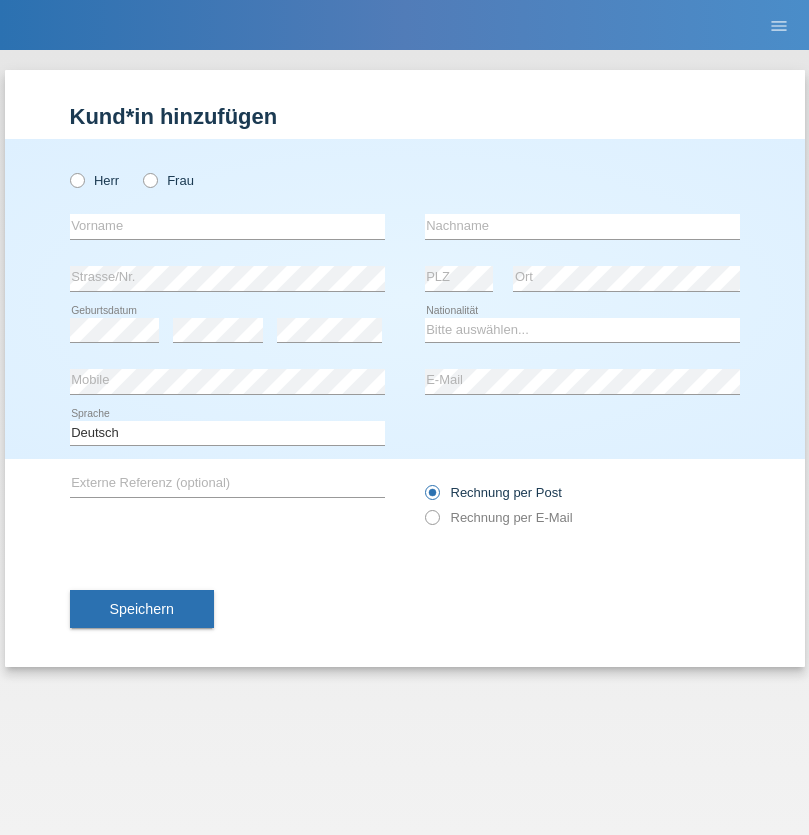 scroll, scrollTop: 0, scrollLeft: 0, axis: both 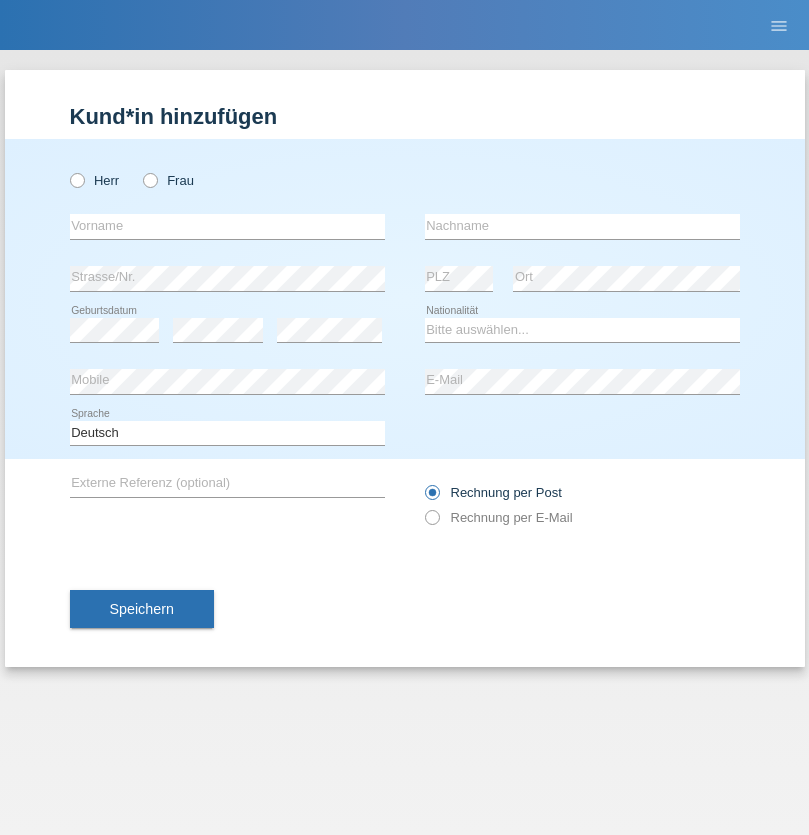 radio on "true" 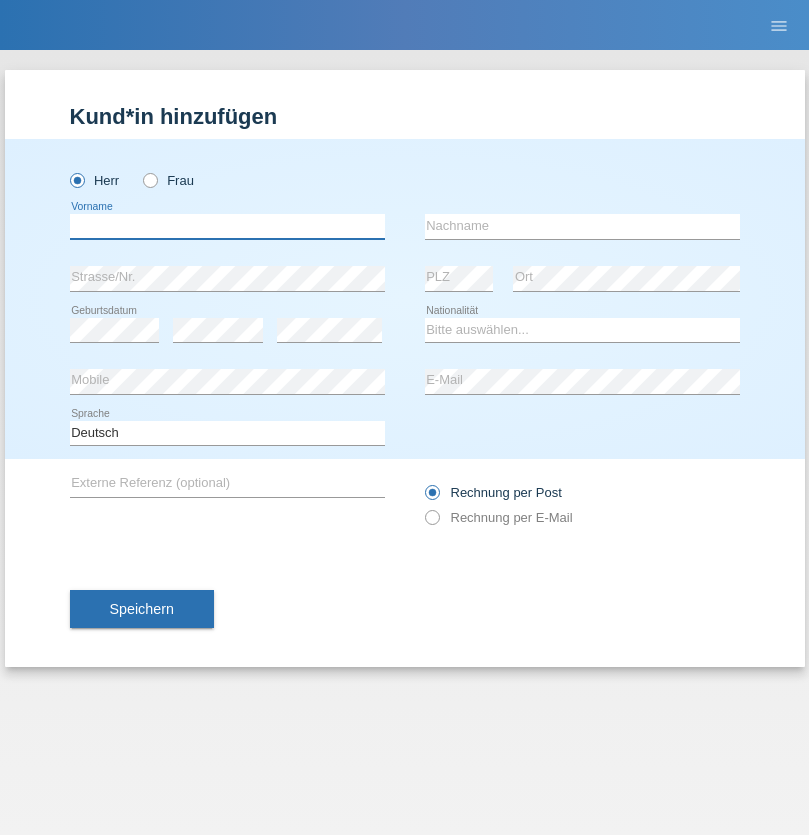 click at bounding box center [227, 226] 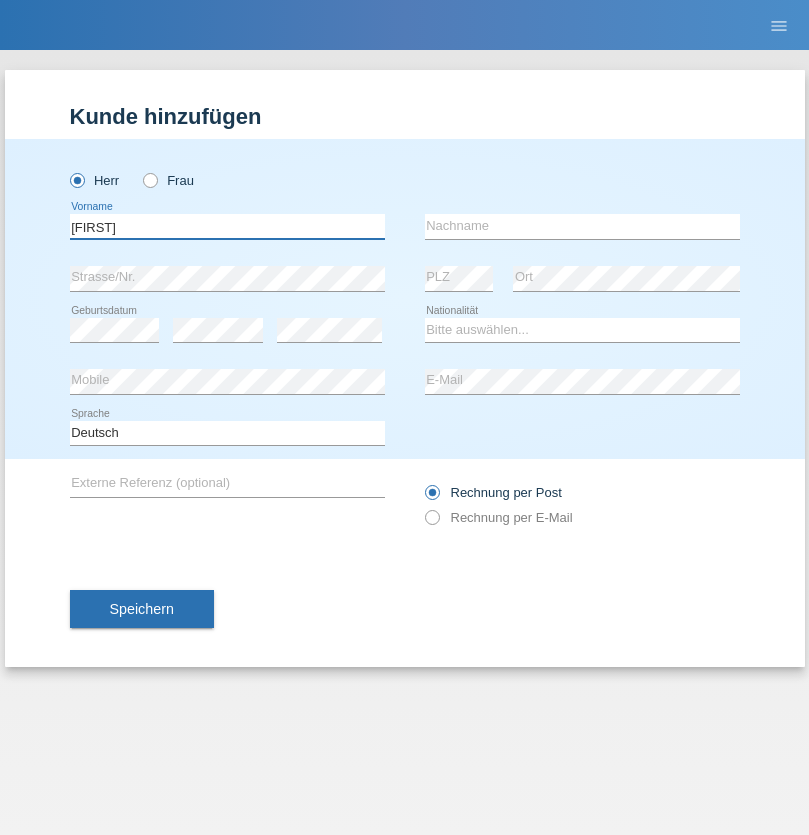 type on "[FIRST]" 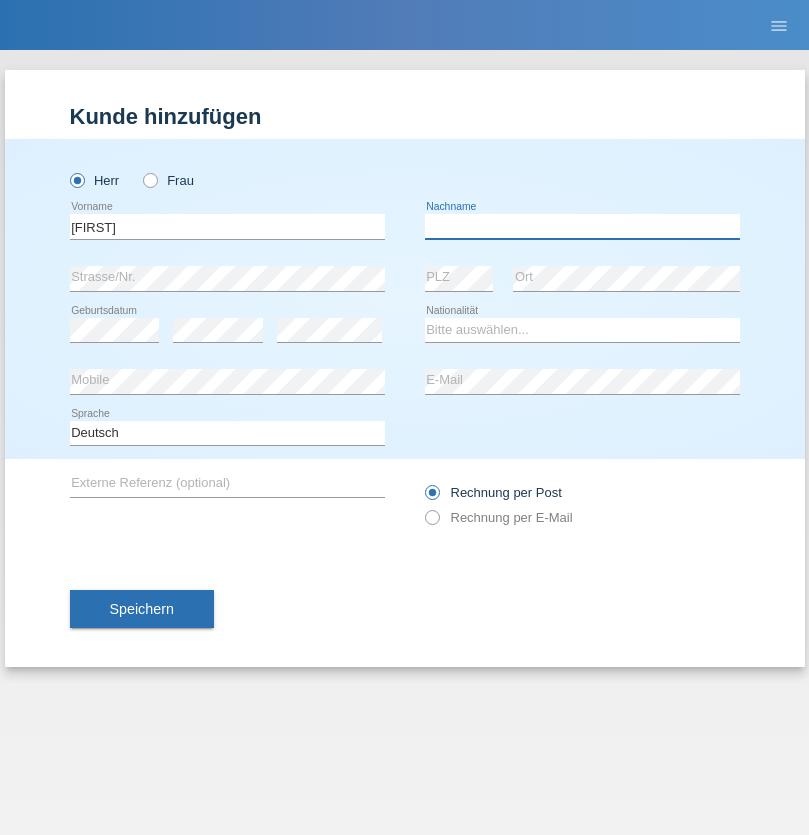 click at bounding box center (582, 226) 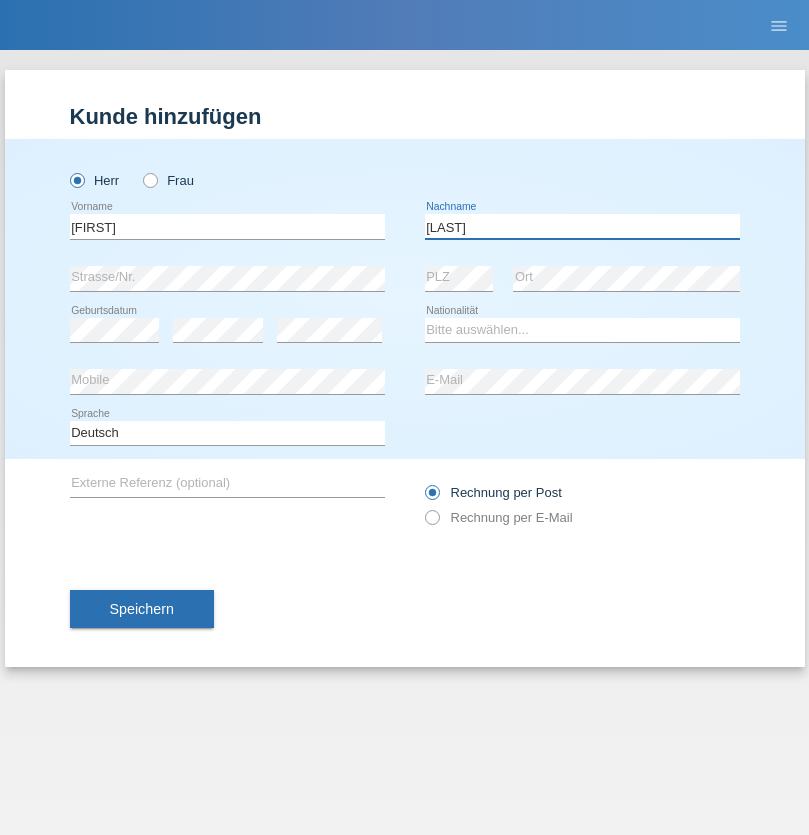 type on "[LAST]" 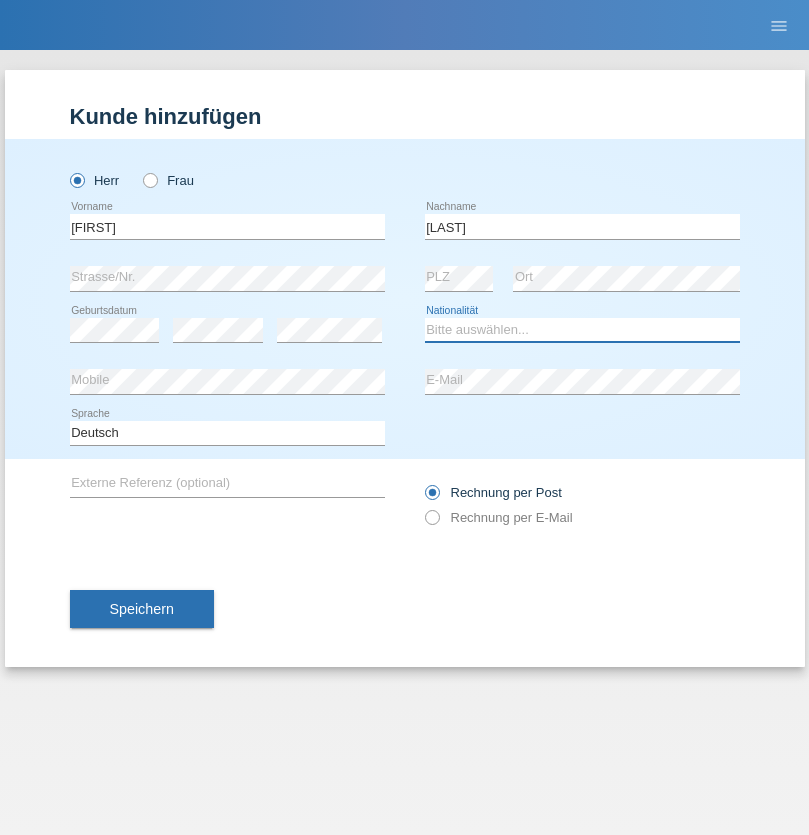 select on "CH" 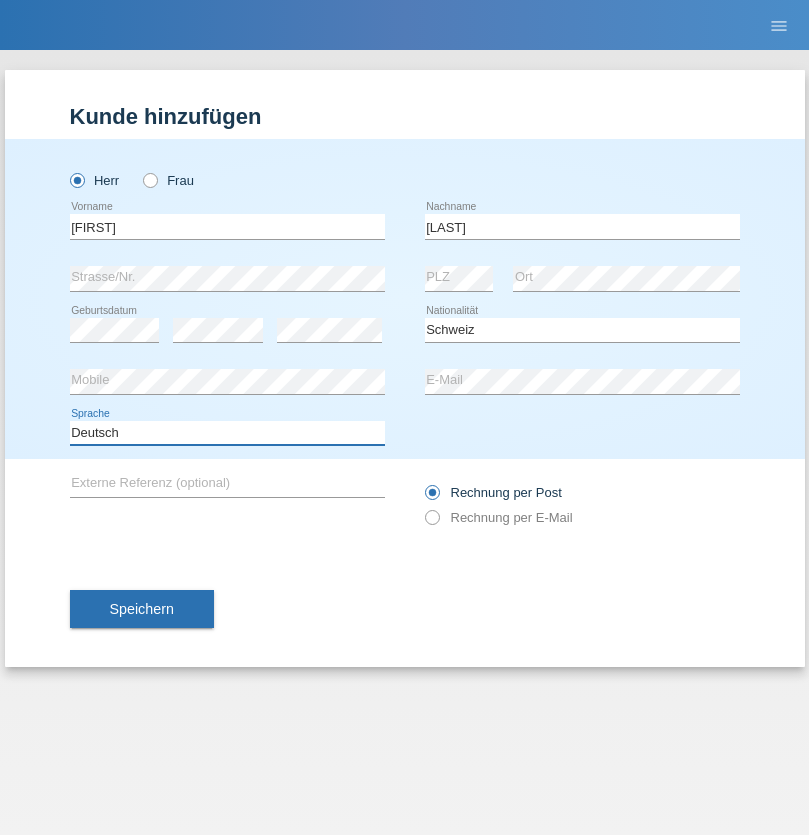 select on "en" 